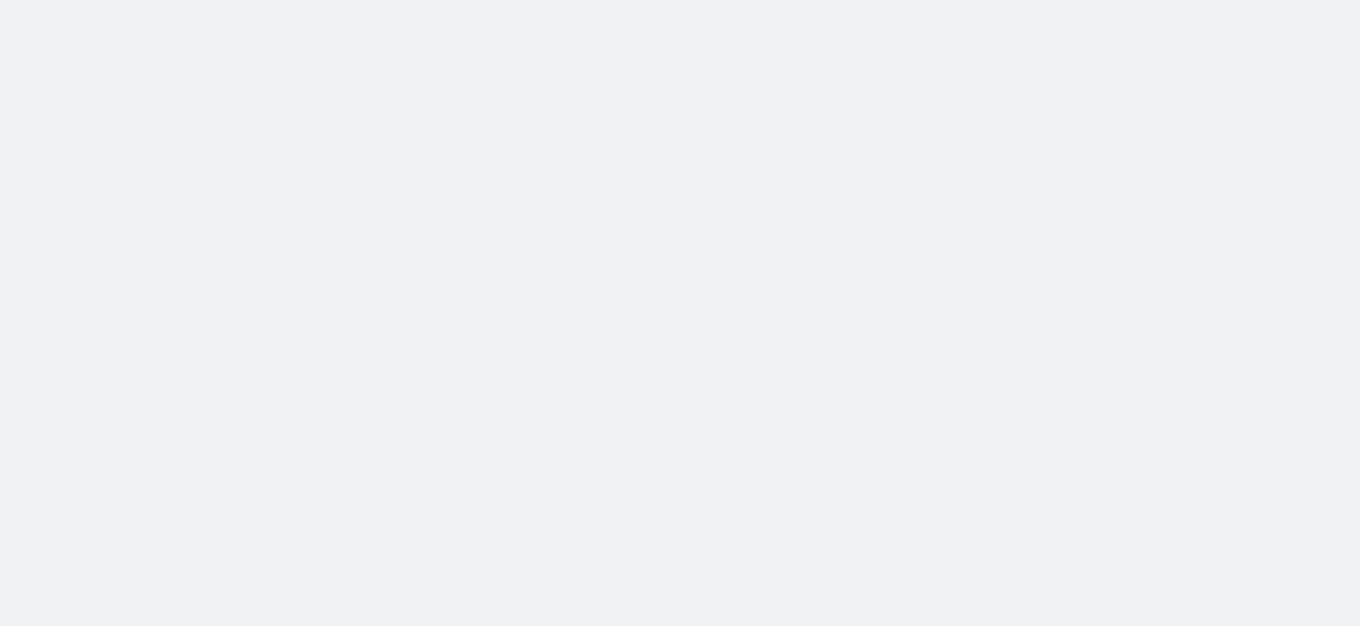 scroll, scrollTop: 0, scrollLeft: 0, axis: both 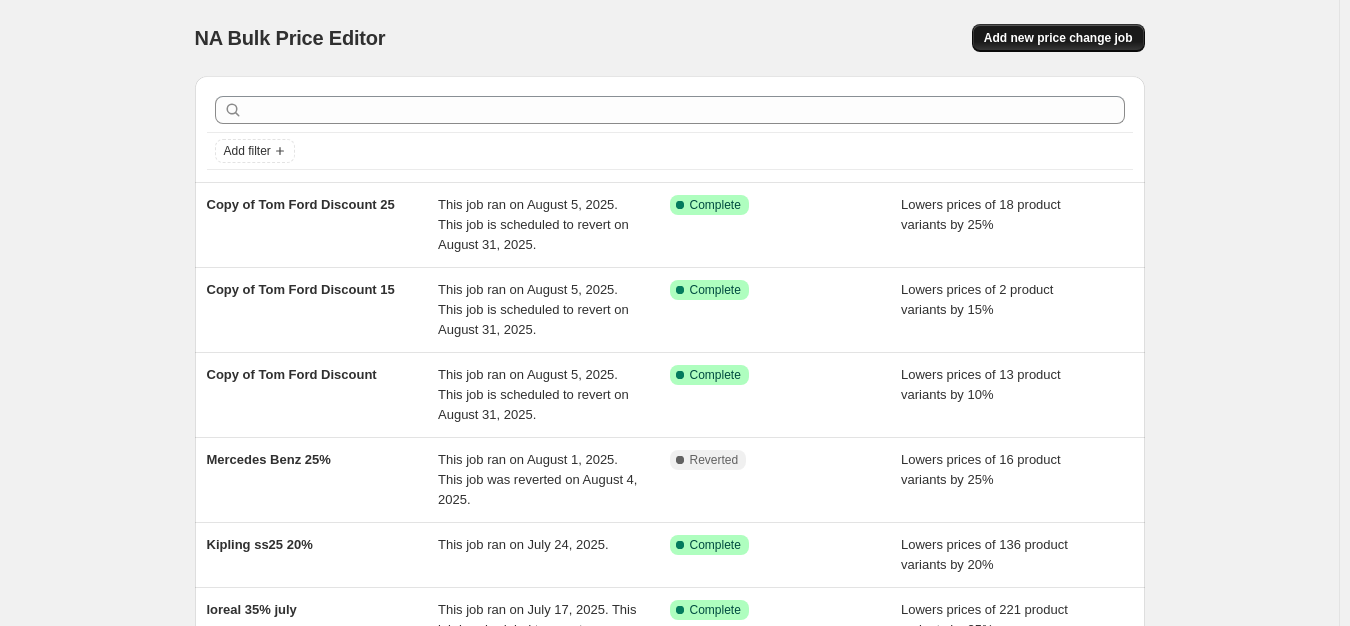 click on "Add new price change job" at bounding box center (1058, 38) 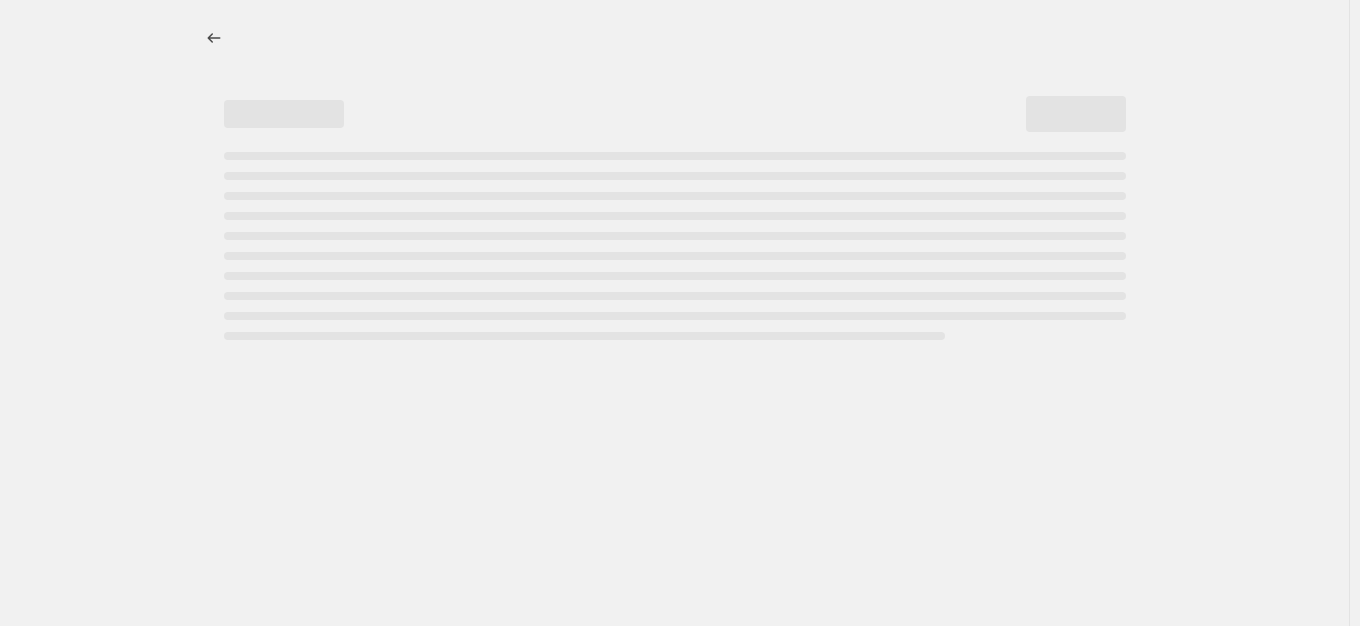 select on "percentage" 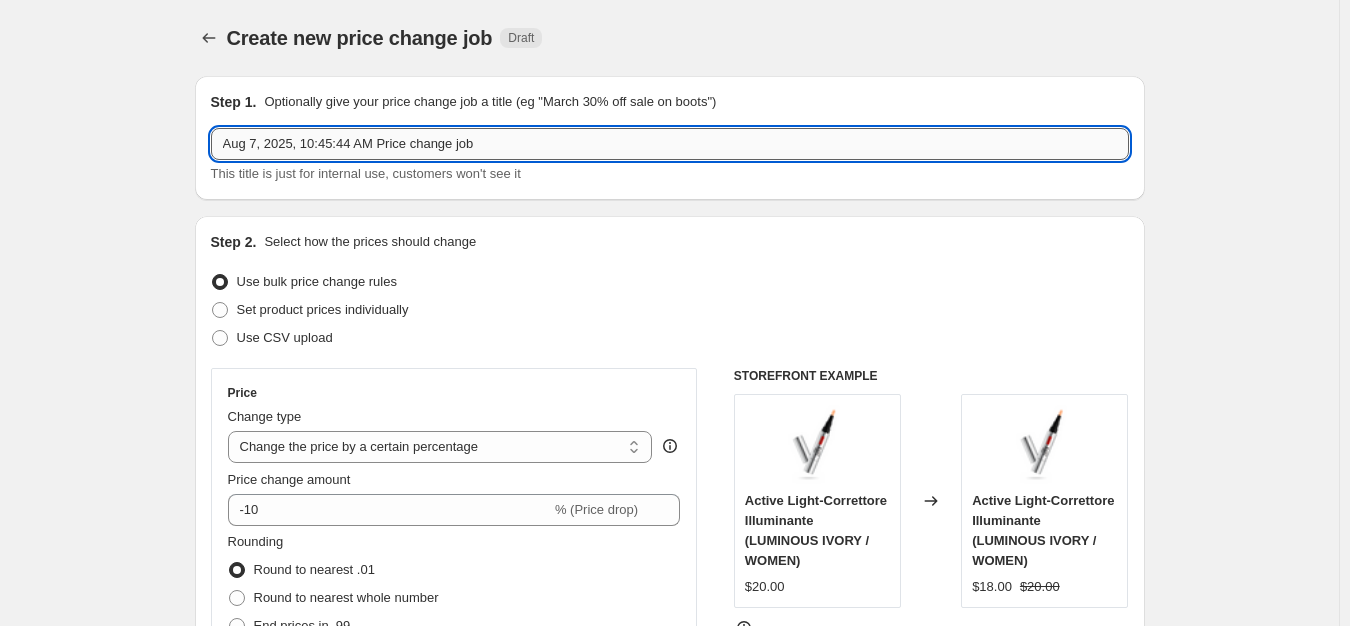 click on "Aug 7, 2025, 10:45:44 AM Price change job" at bounding box center (670, 144) 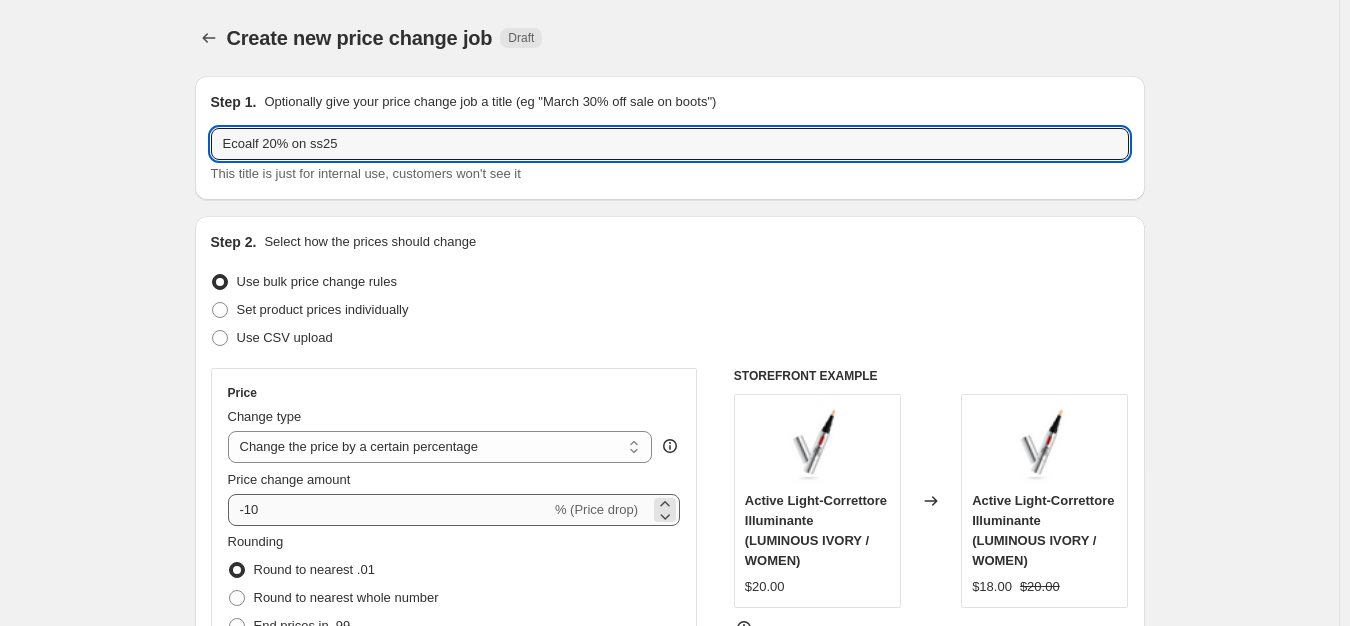 type on "Ecoalf 20% on ss25" 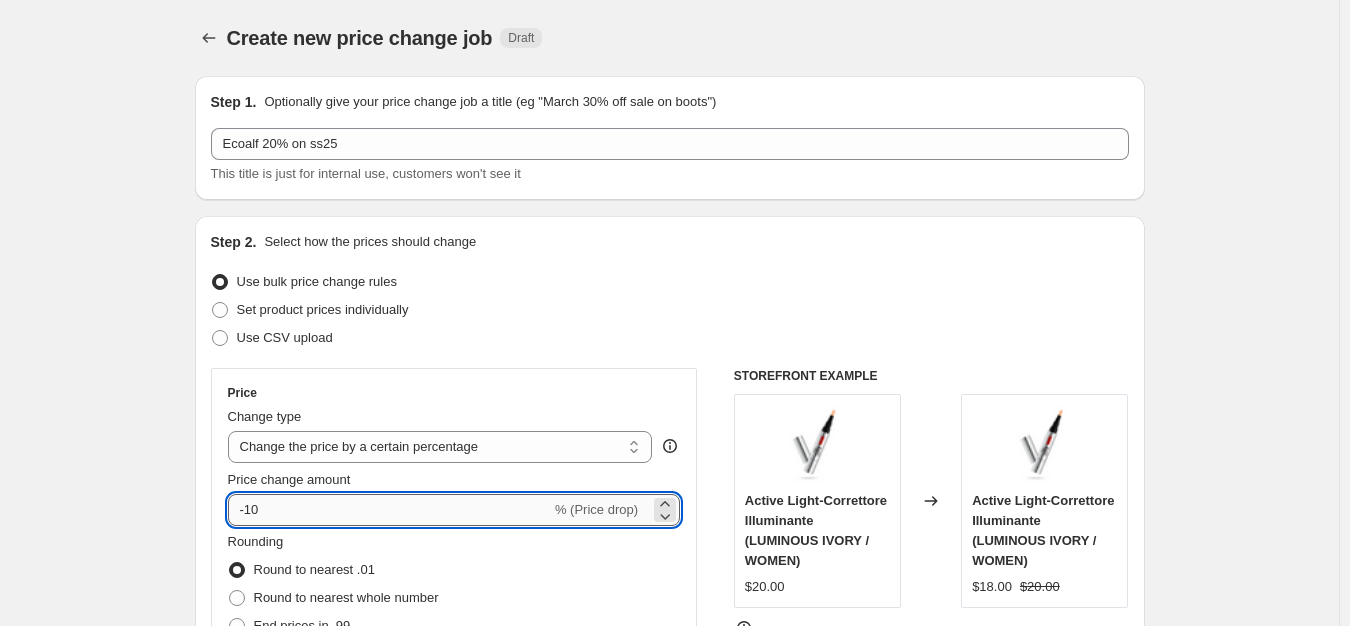 click on "-10" at bounding box center [389, 510] 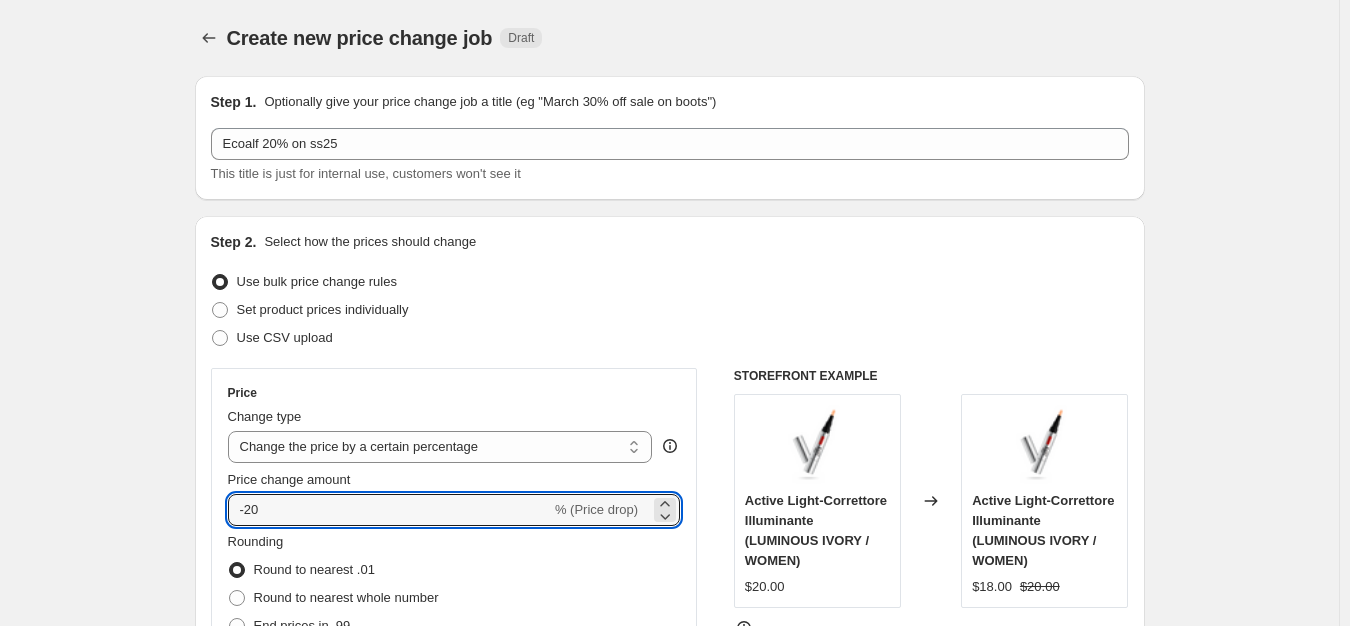 type on "-20" 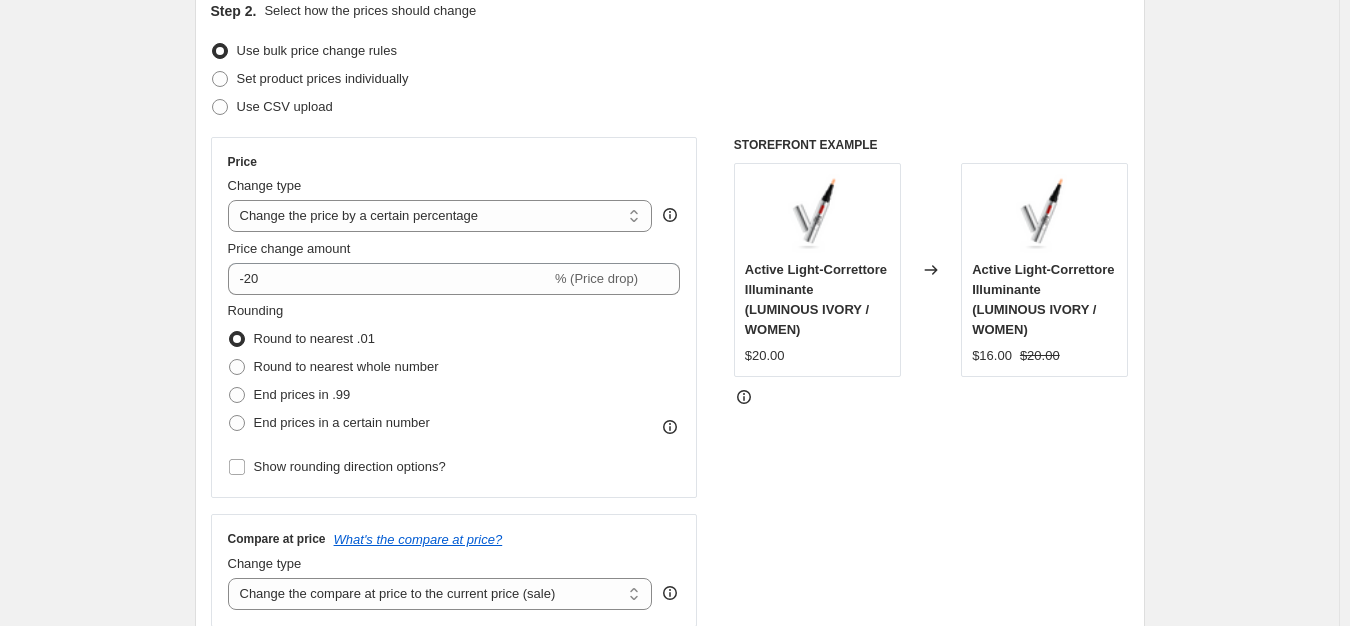 scroll, scrollTop: 500, scrollLeft: 0, axis: vertical 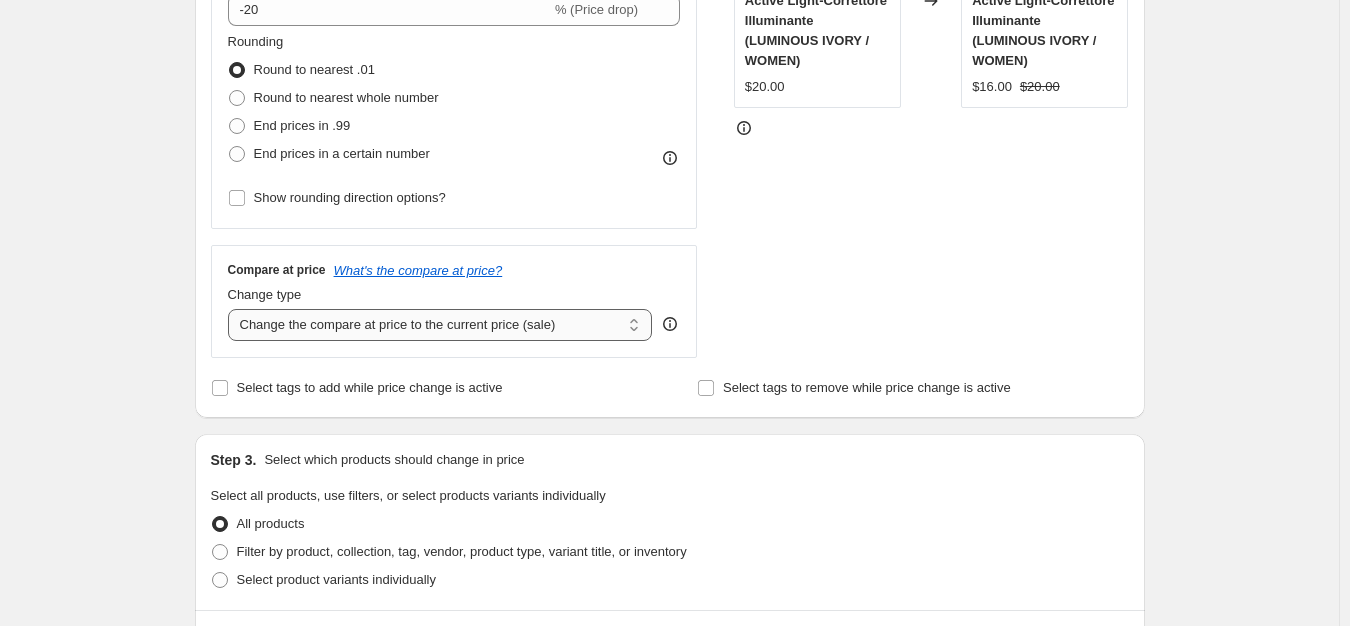 click on "Change the compare at price to the current price (sale) Change the compare at price to a certain amount Change the compare at price by a certain amount Change the compare at price by a certain percentage Change the compare at price by a certain amount relative to the actual price Change the compare at price by a certain percentage relative to the actual price Don't change the compare at price Remove the compare at price" at bounding box center (440, 325) 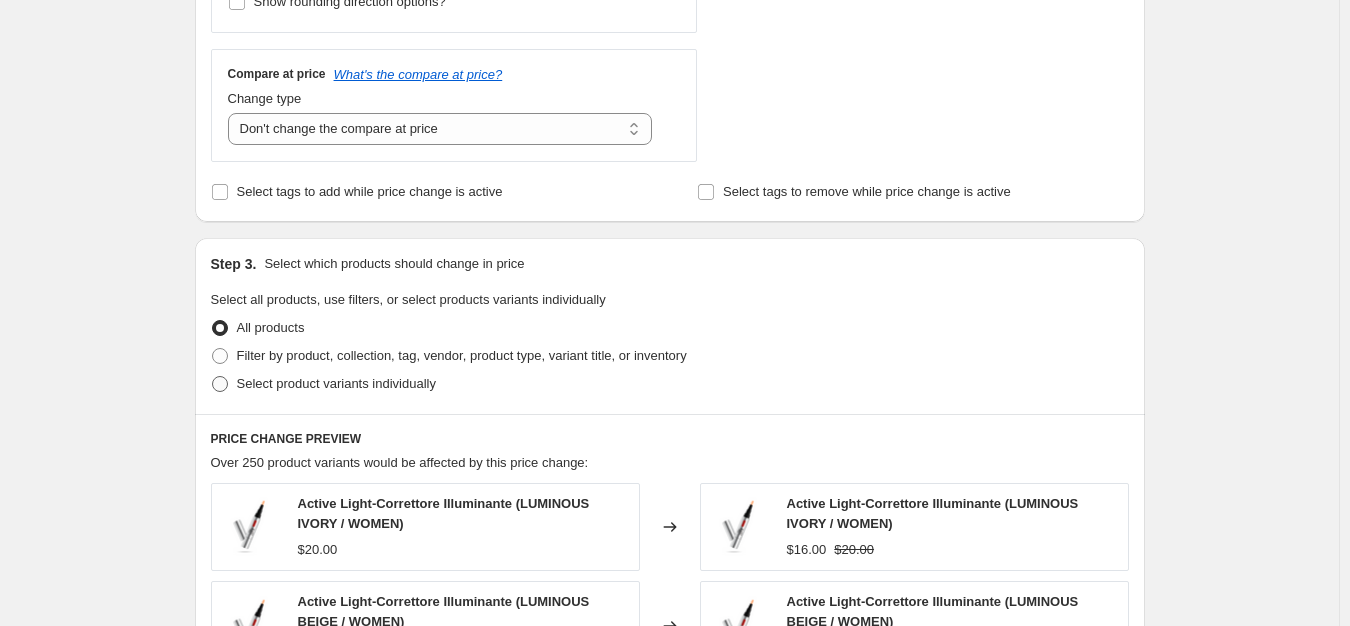 scroll, scrollTop: 700, scrollLeft: 0, axis: vertical 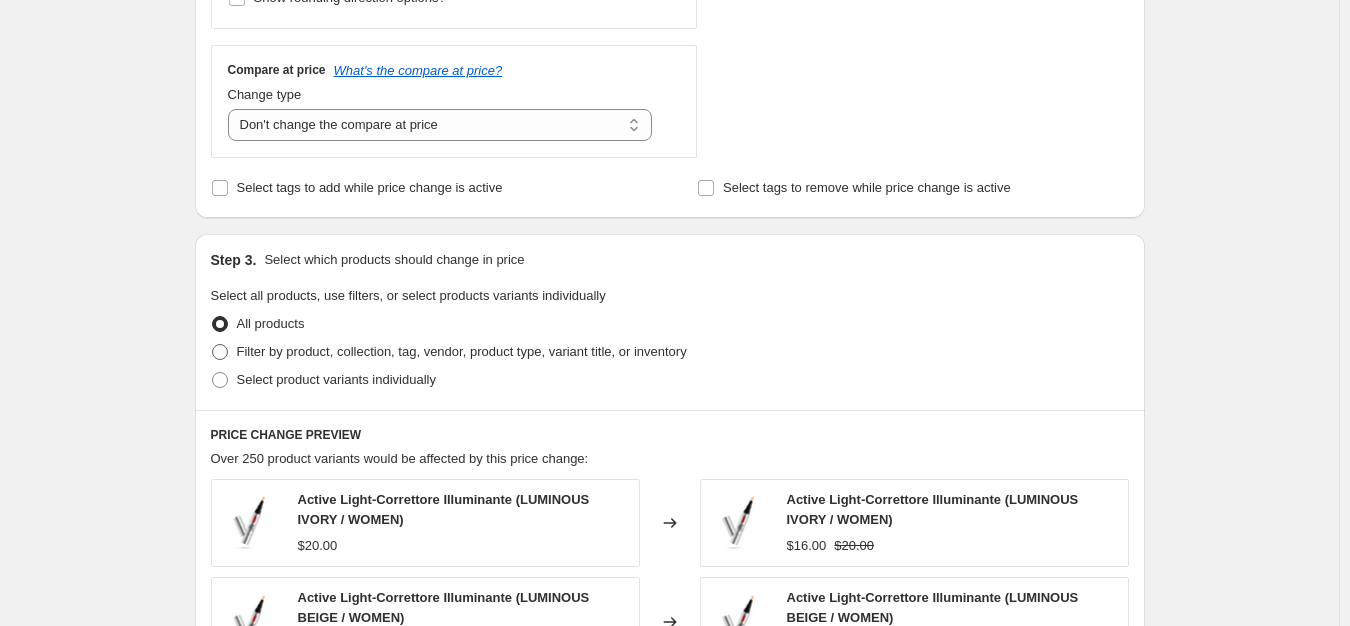 click on "Filter by product, collection, tag, vendor, product type, variant title, or inventory" at bounding box center (449, 352) 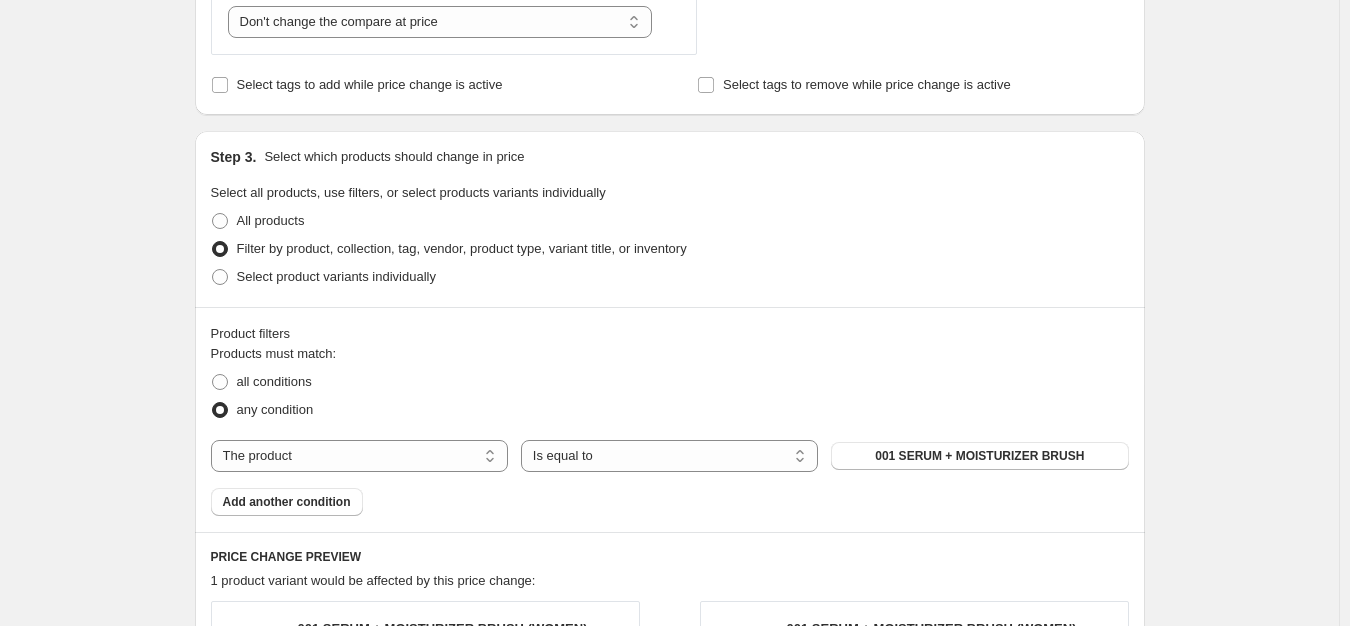 scroll, scrollTop: 1000, scrollLeft: 0, axis: vertical 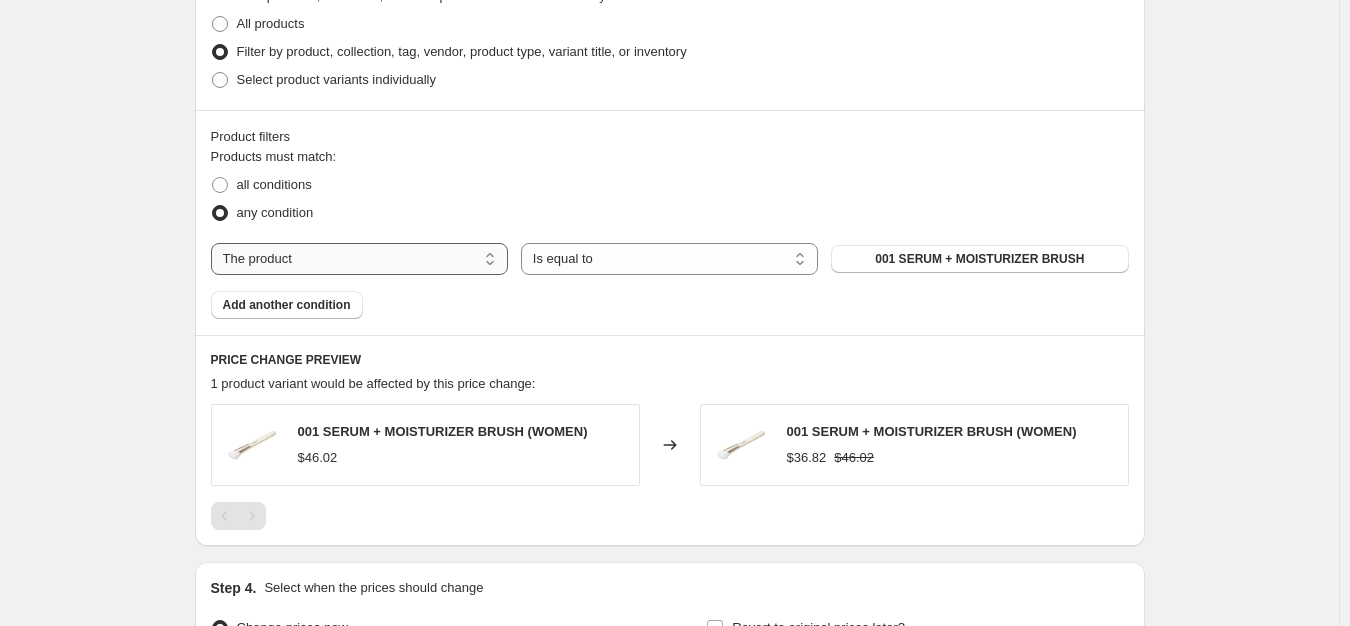 click on "The product The product's collection The product's tag The product's vendor The product's type The product's status The variant's title Inventory quantity" at bounding box center (359, 259) 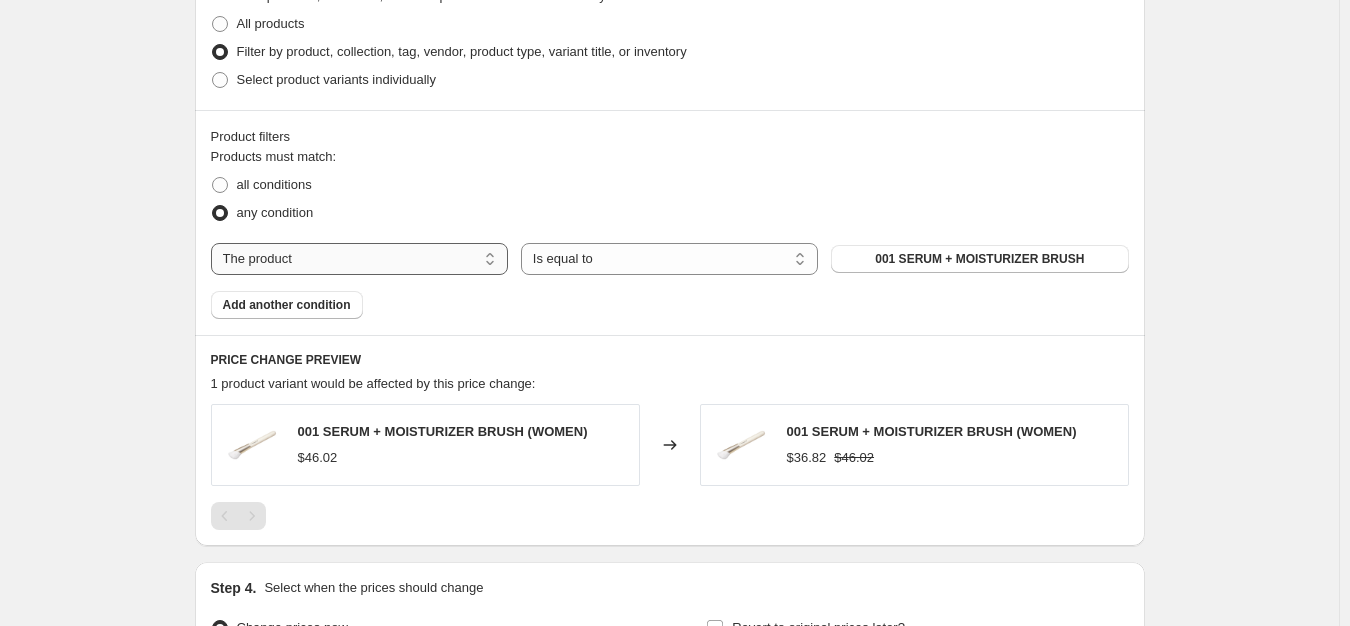 select on "collection" 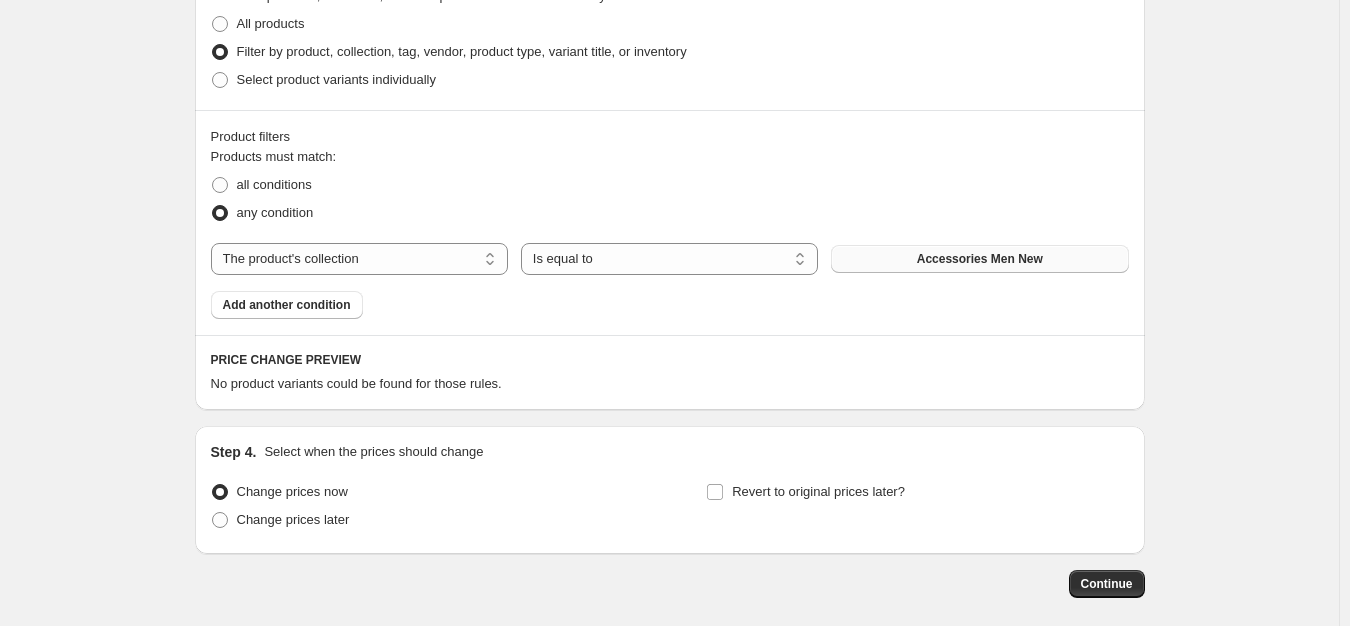 click on "Accessories Men New" at bounding box center (980, 259) 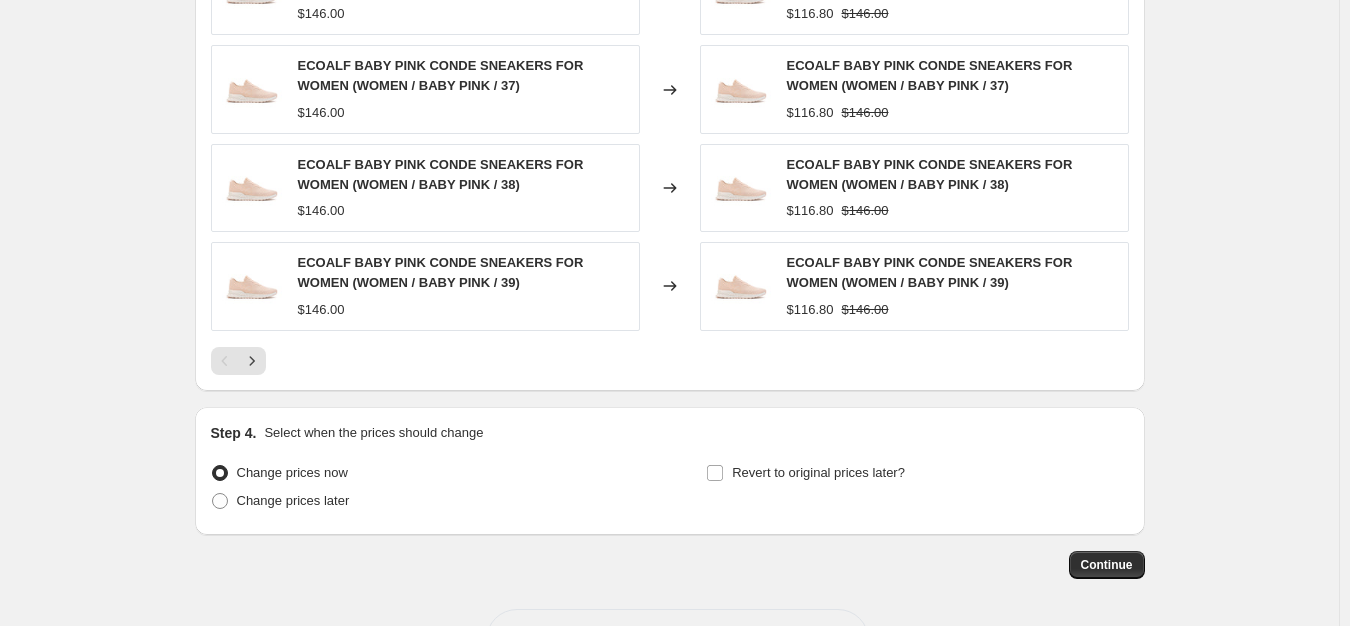 scroll, scrollTop: 1625, scrollLeft: 0, axis: vertical 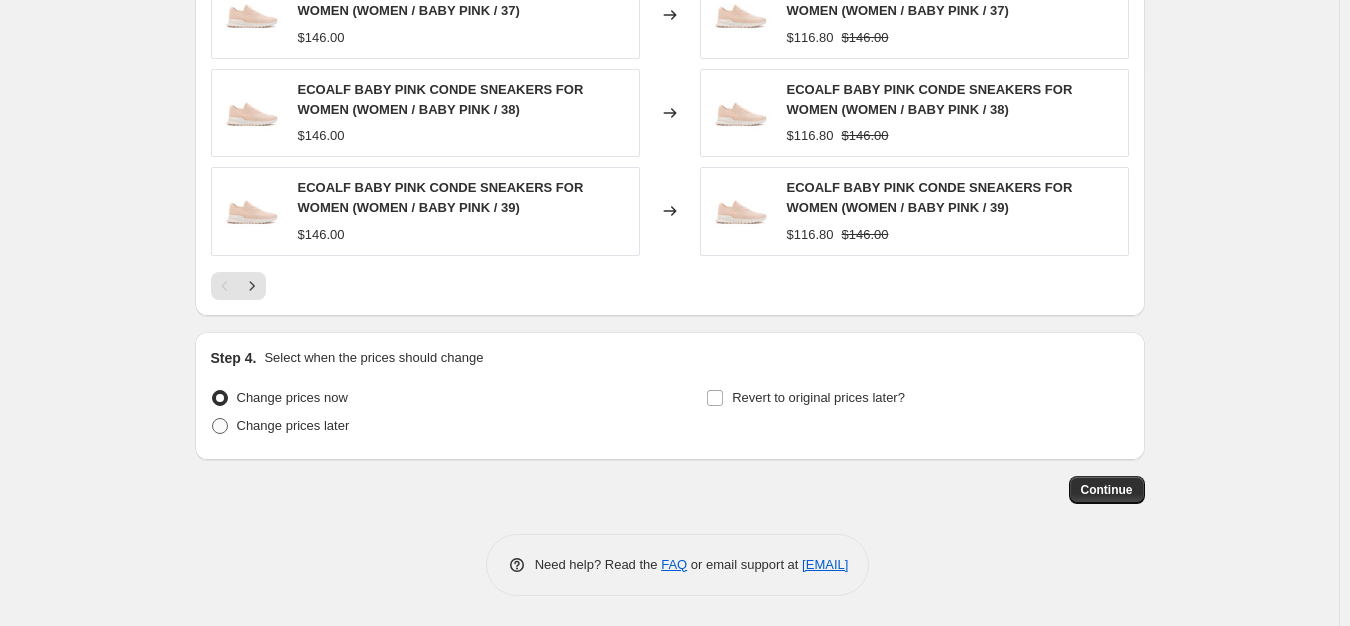 click on "Change prices later" at bounding box center (293, 425) 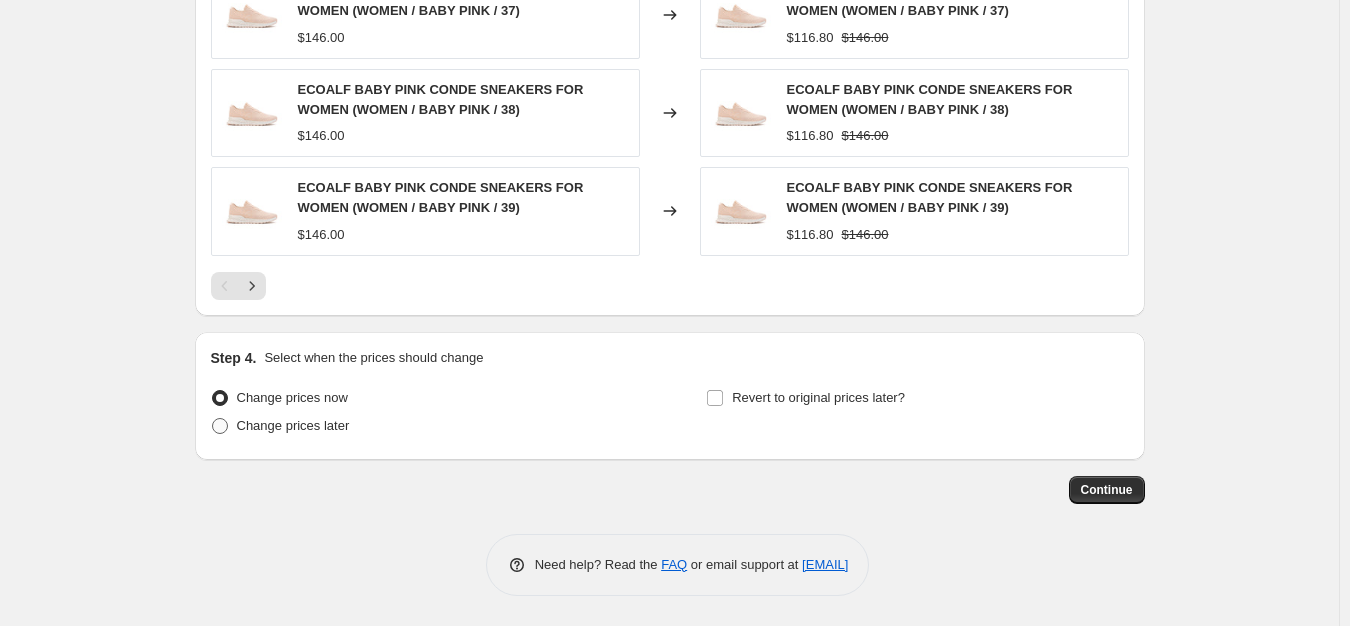 radio on "true" 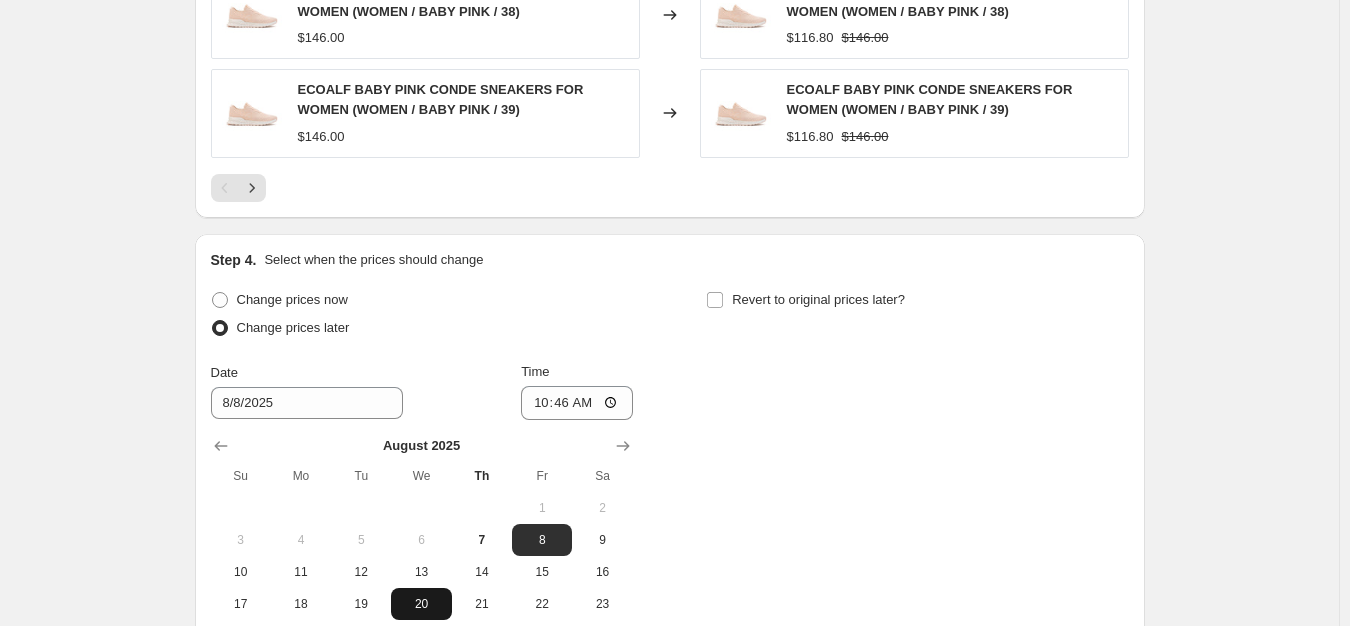 scroll, scrollTop: 1925, scrollLeft: 0, axis: vertical 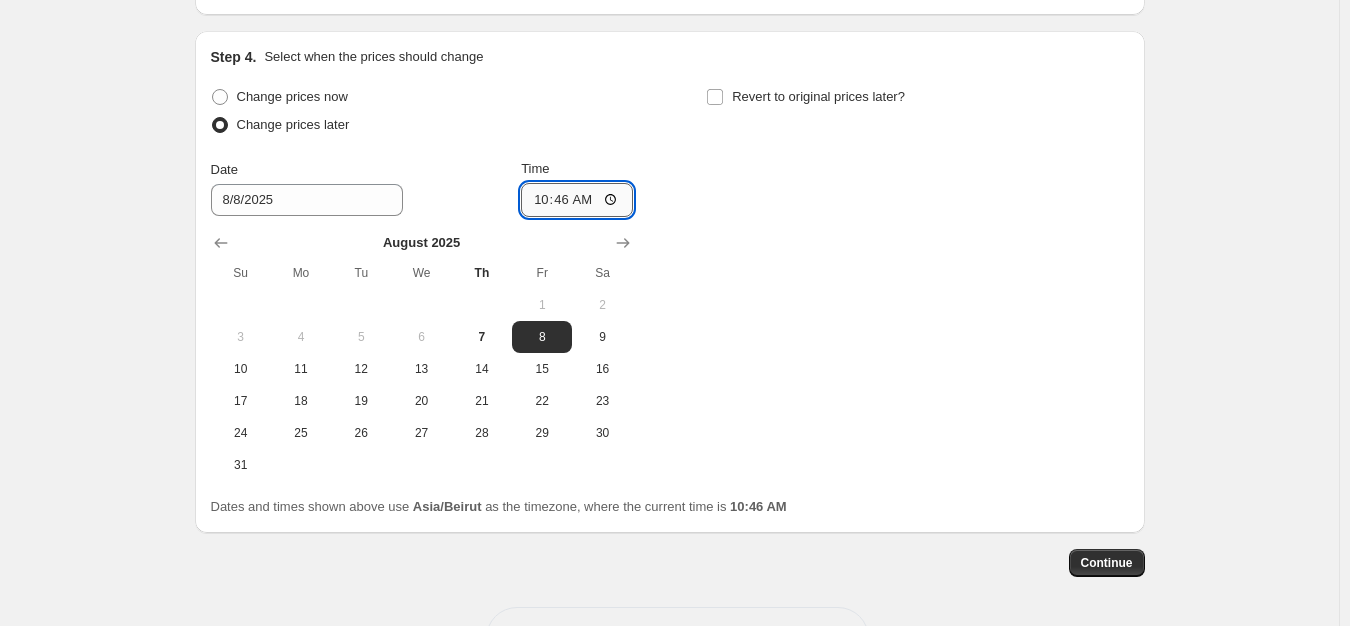 click on "10:46" at bounding box center [577, 200] 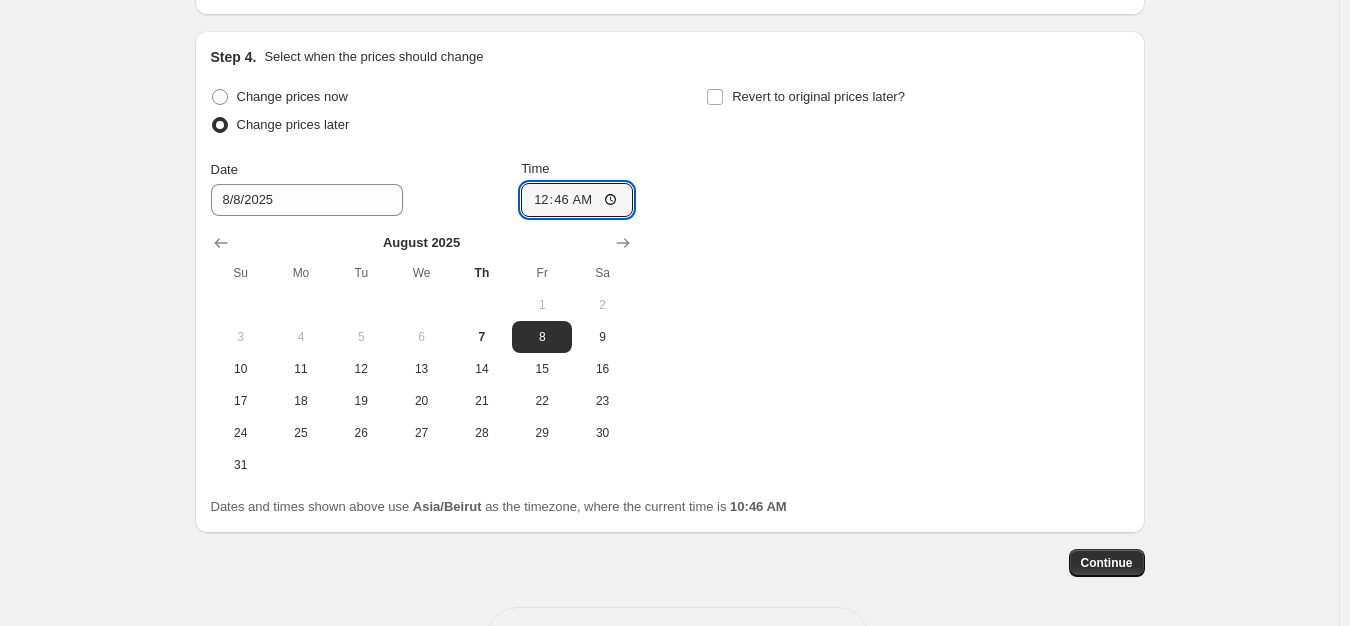 type on "00:00" 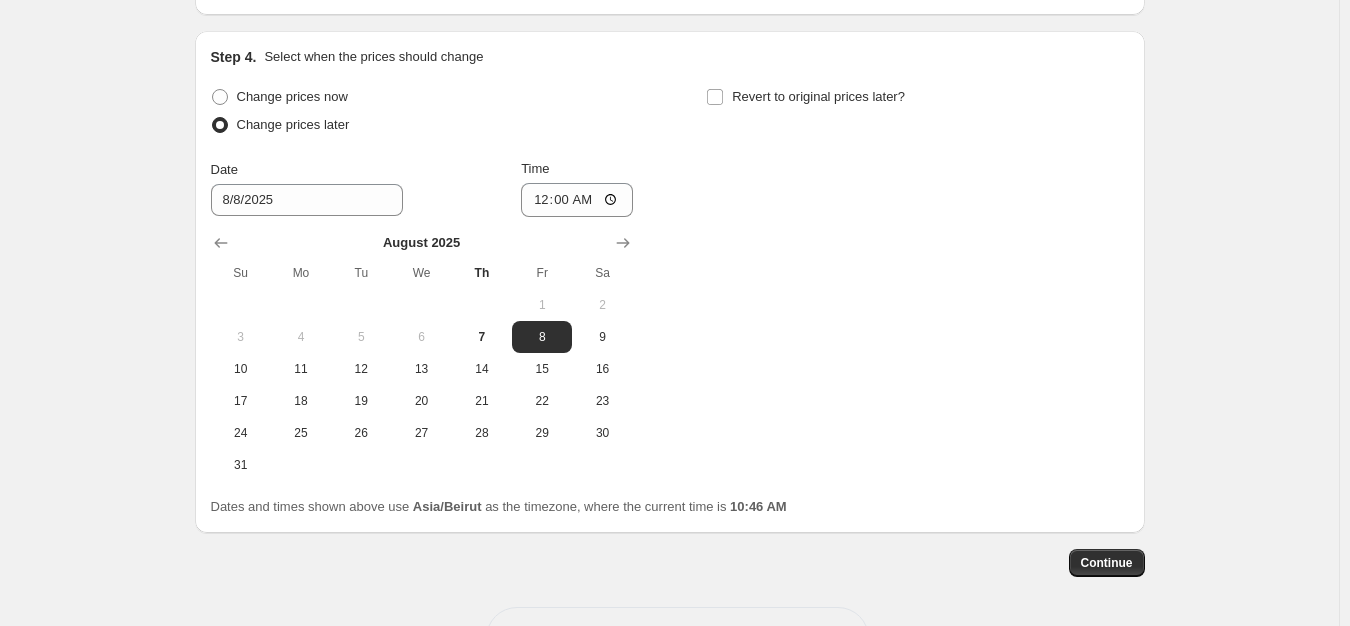 click on "Change prices now Change prices later Date 8/8/2025 Time 00:00 August   2025 Su Mo Tu We Th Fr Sa 1 2 3 4 5 6 7 8 9 10 11 12 13 14 15 16 17 18 19 20 21 22 23 24 25 26 27 28 29 30 31 Revert to original prices later?" at bounding box center [670, 282] 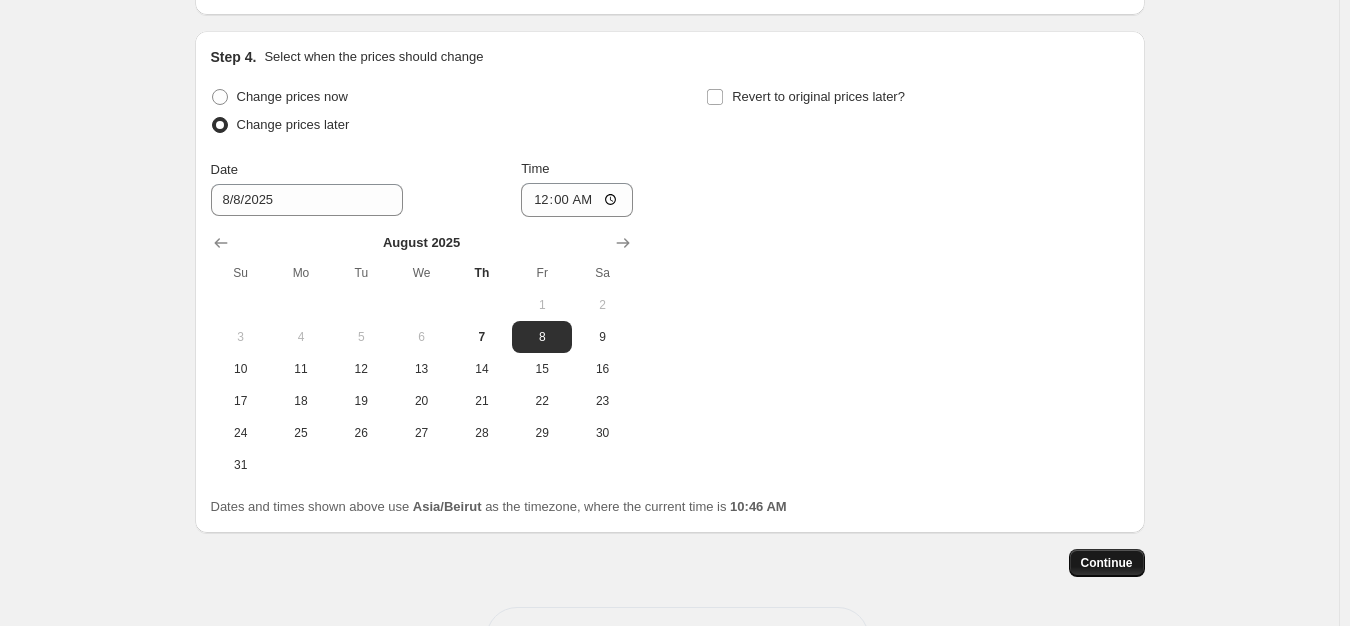 click on "Continue" at bounding box center [1107, 563] 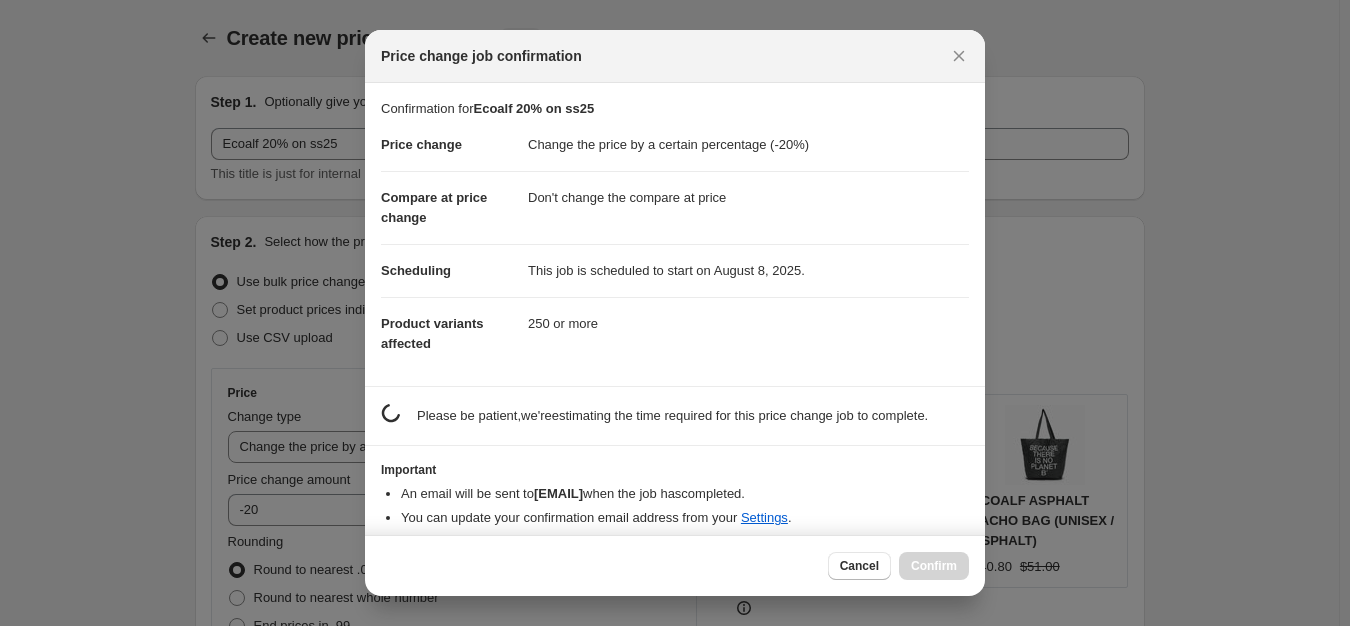 scroll, scrollTop: 0, scrollLeft: 0, axis: both 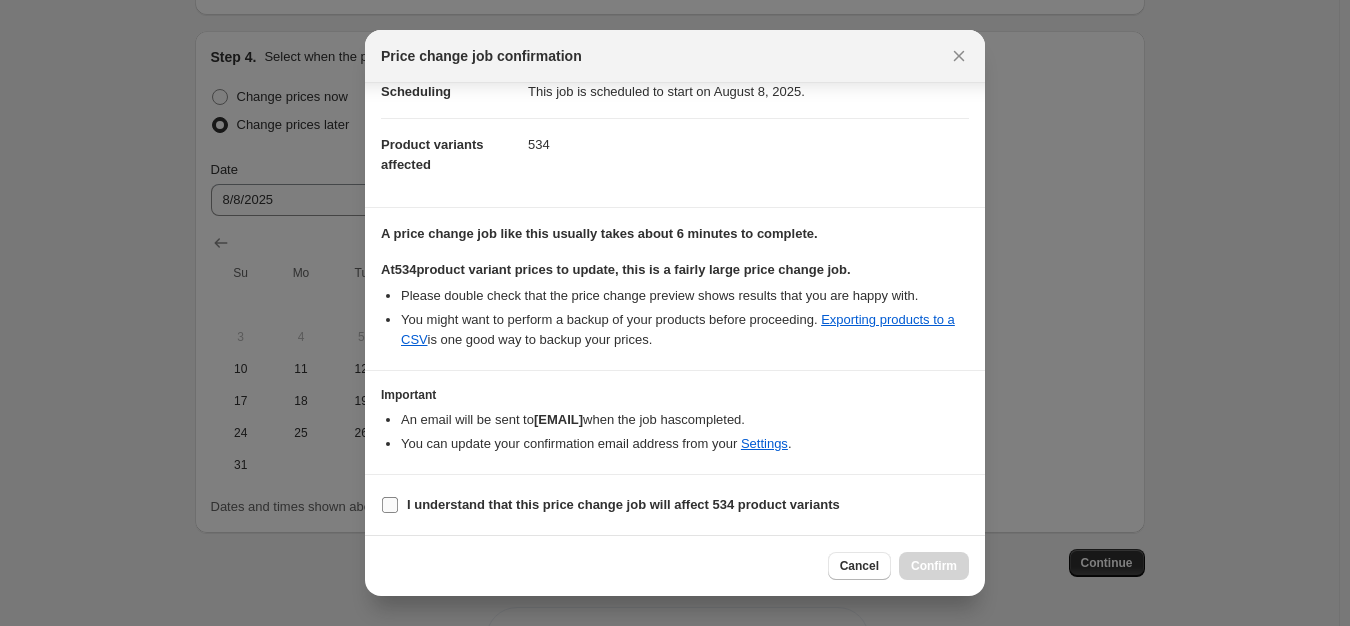 click on "I understand that this price change job will affect 534 product variants" at bounding box center [623, 504] 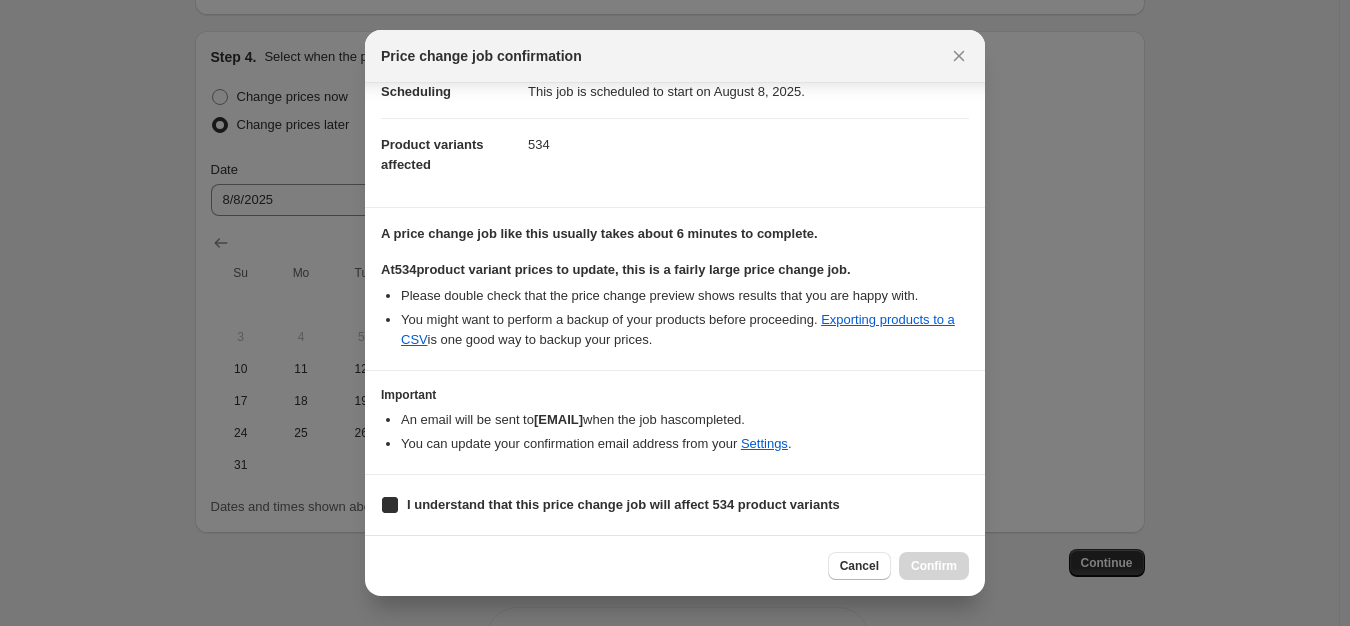 checkbox on "true" 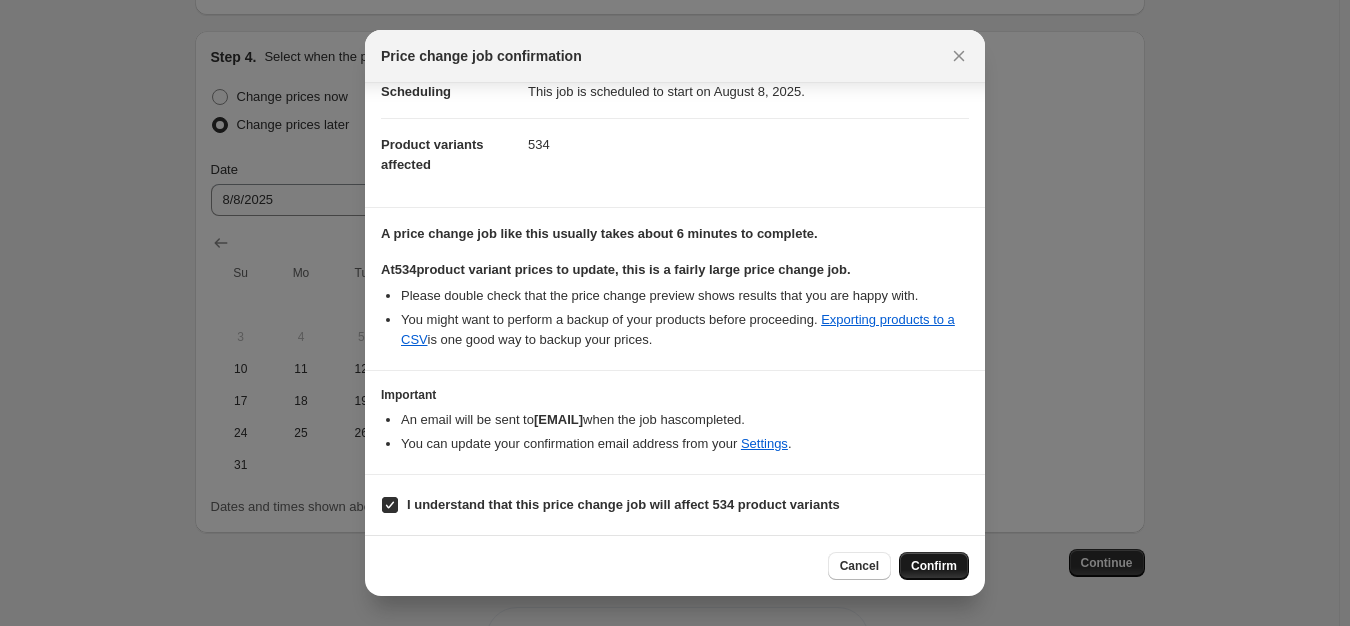 click on "Confirm" at bounding box center (934, 566) 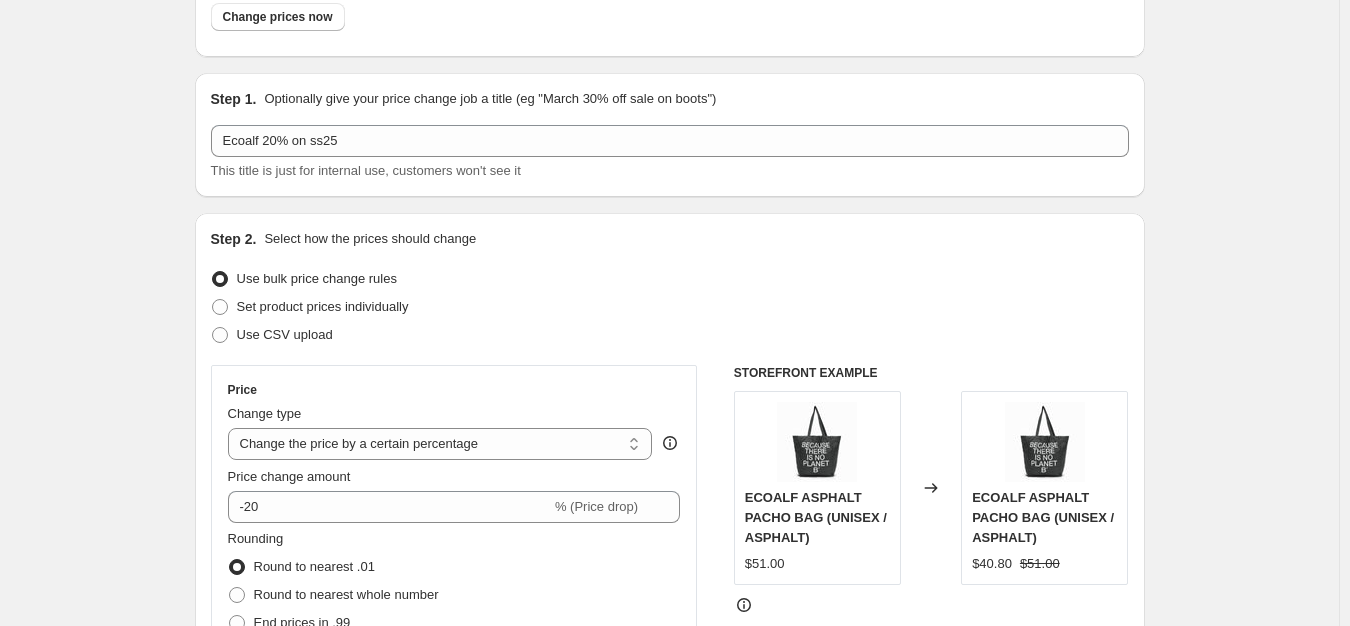 scroll, scrollTop: 0, scrollLeft: 0, axis: both 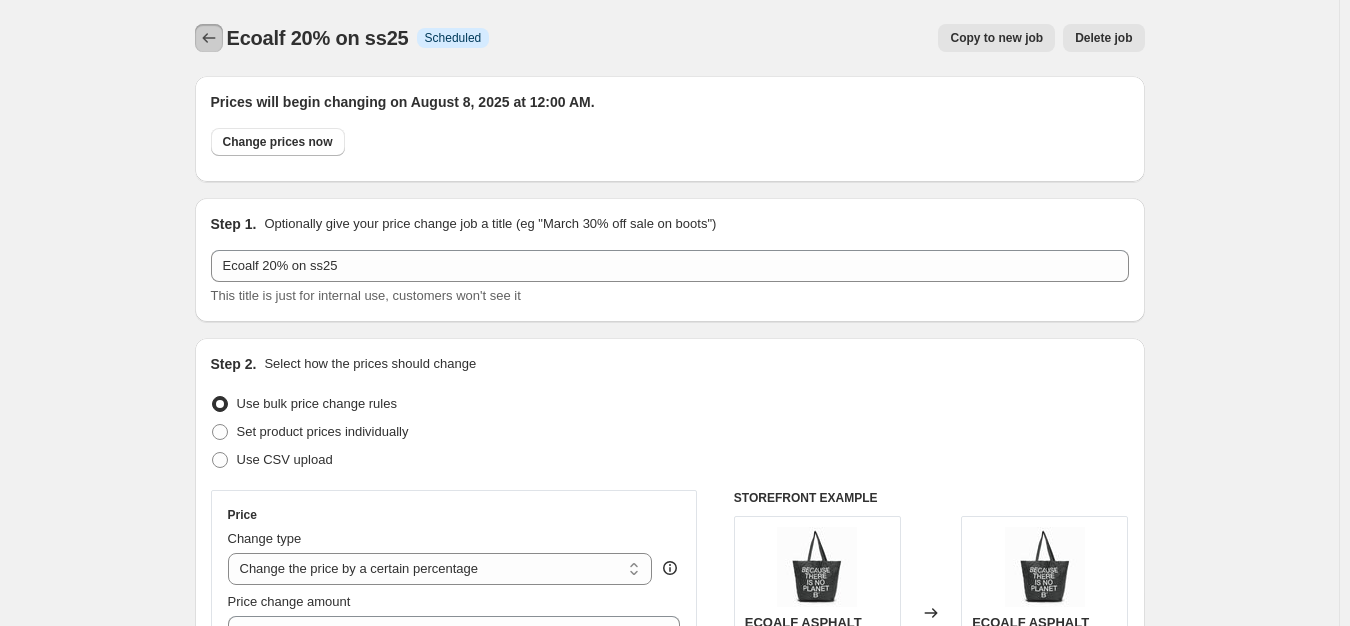 click 